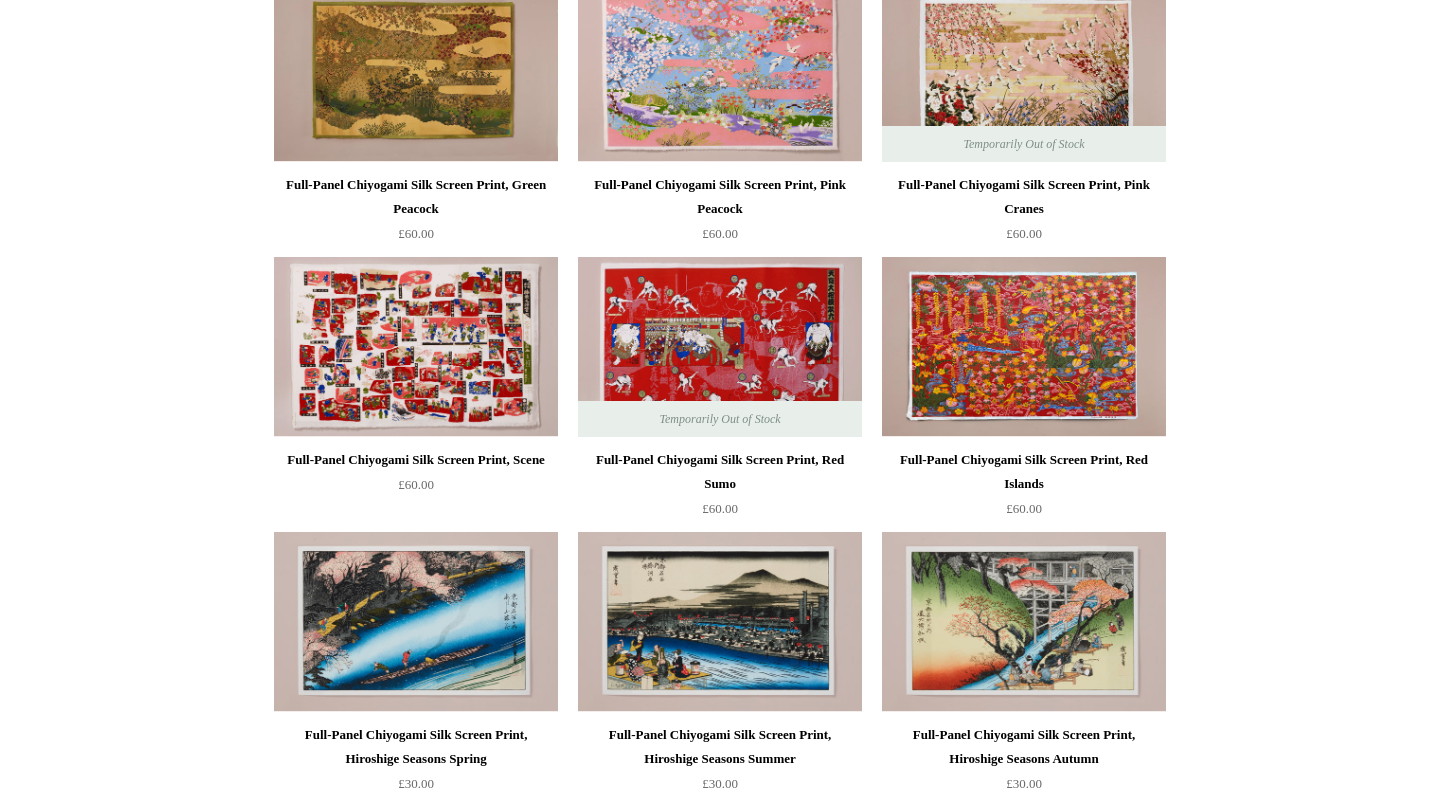 scroll, scrollTop: 0, scrollLeft: 0, axis: both 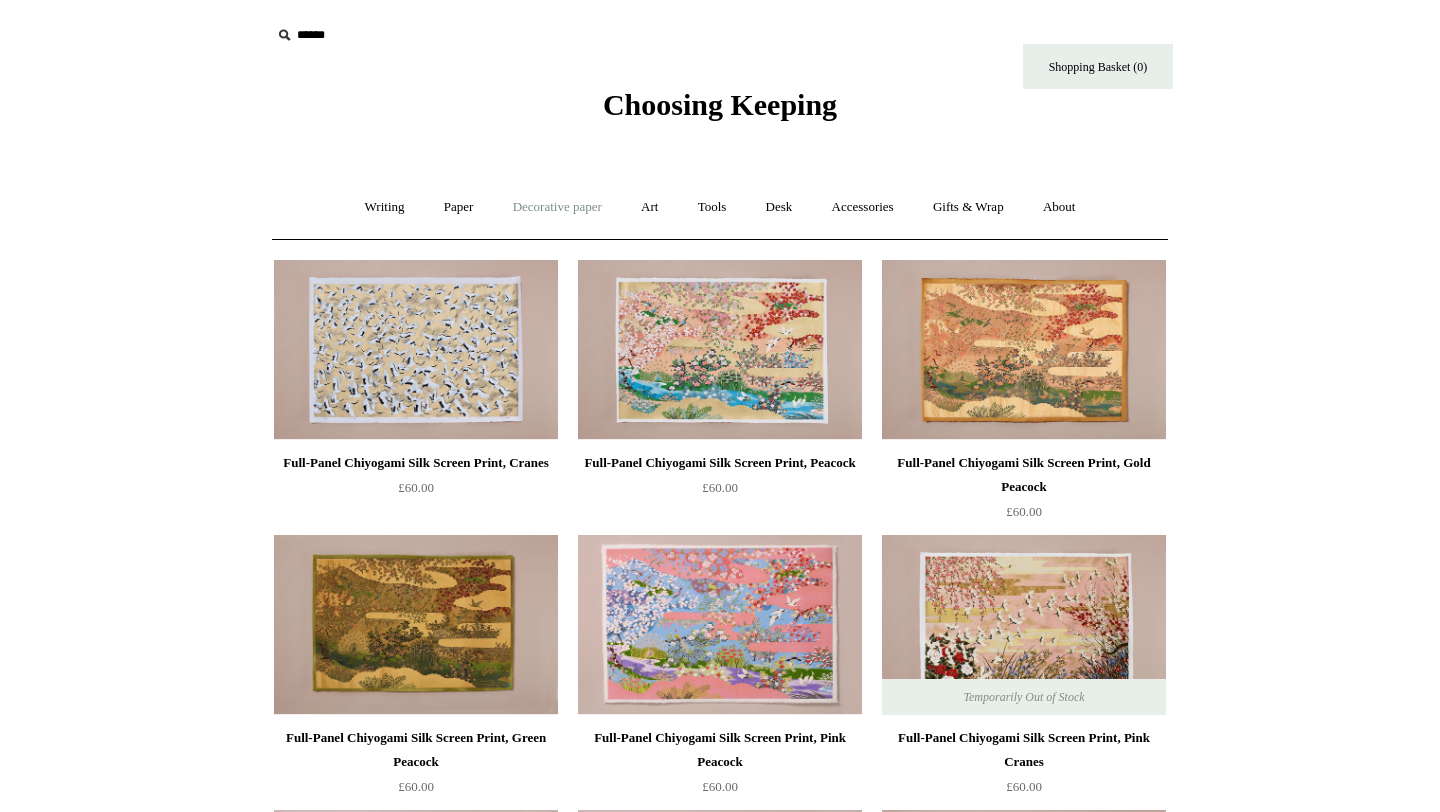 click on "Decorative paper +" at bounding box center (557, 207) 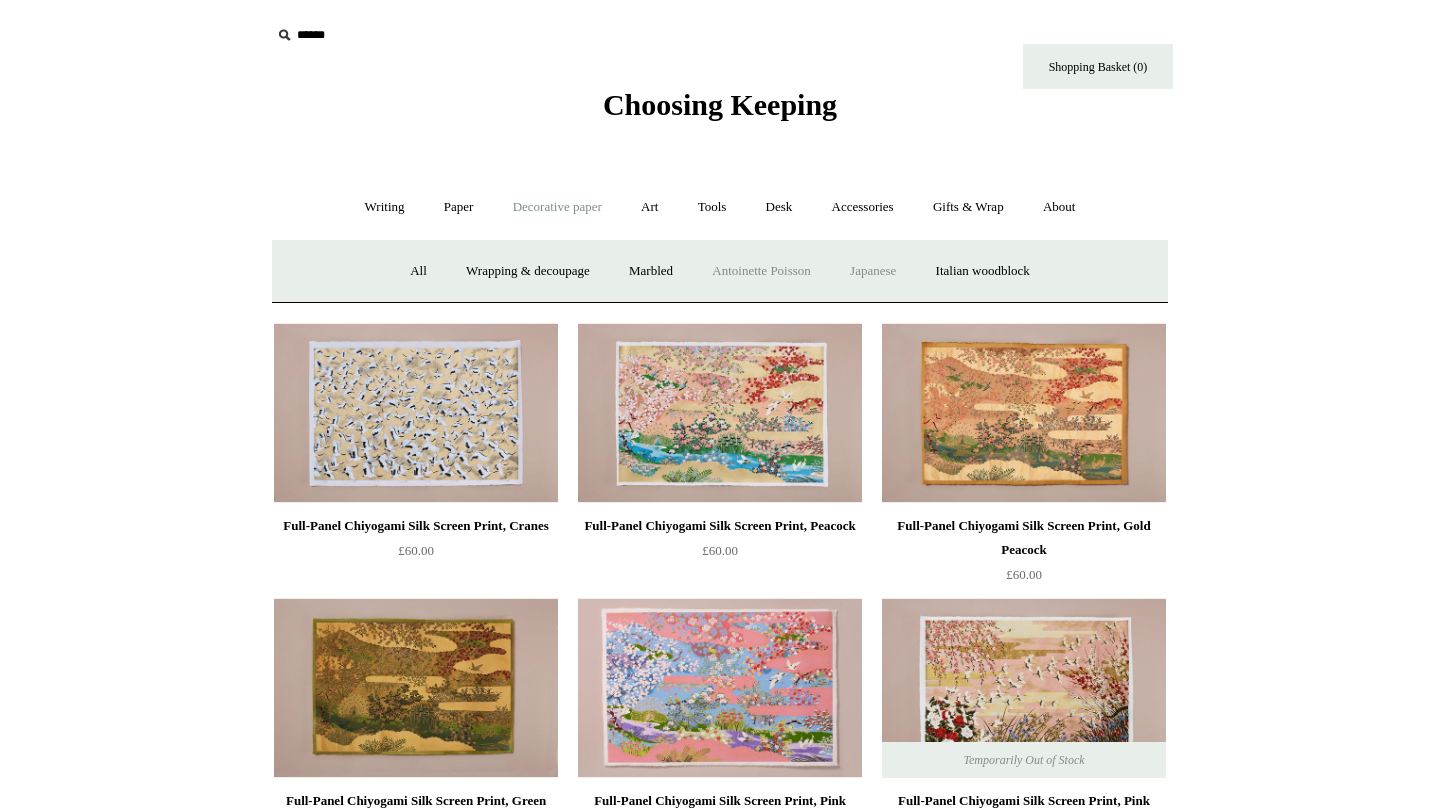 click on "Antoinette Poisson" at bounding box center [761, 271] 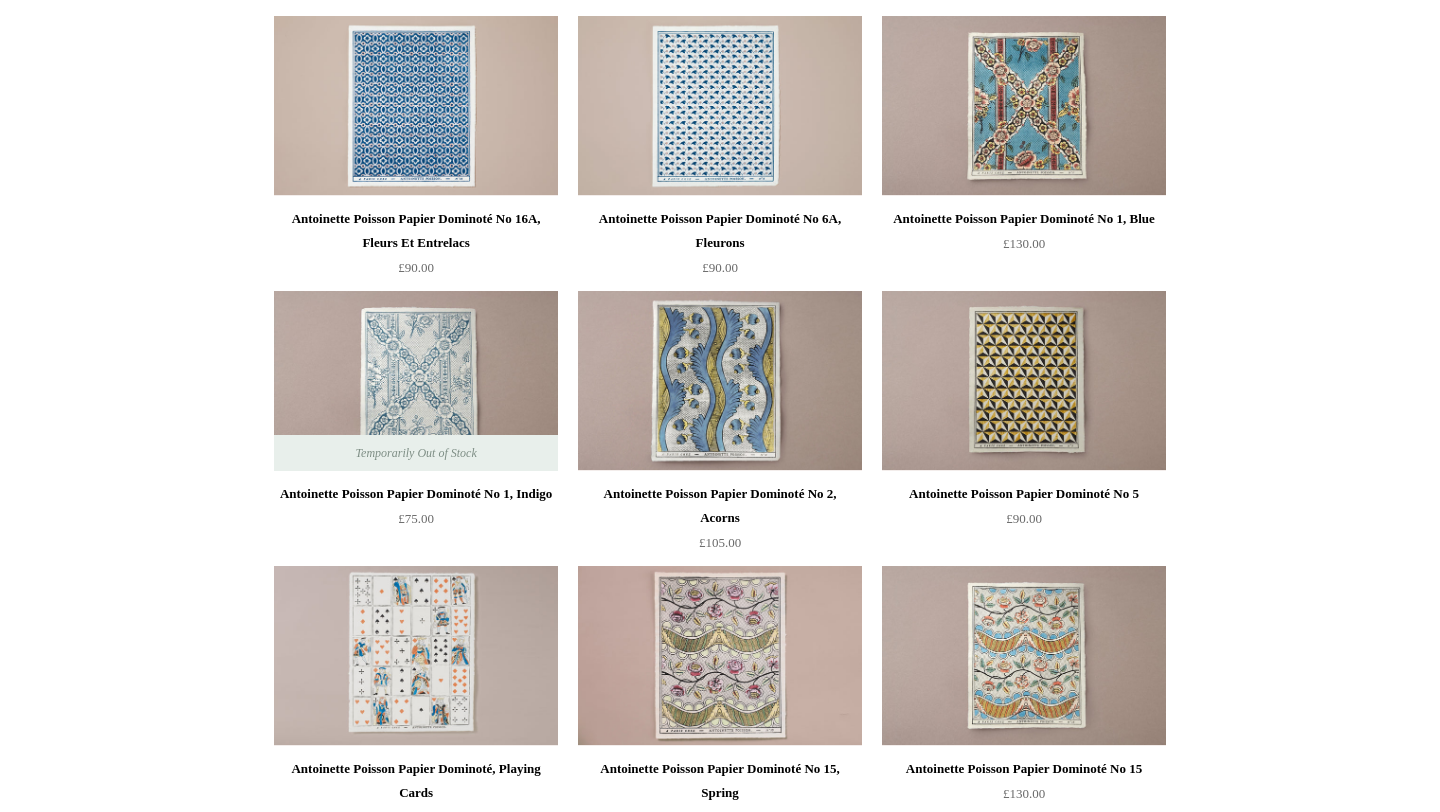 scroll, scrollTop: 254, scrollLeft: 0, axis: vertical 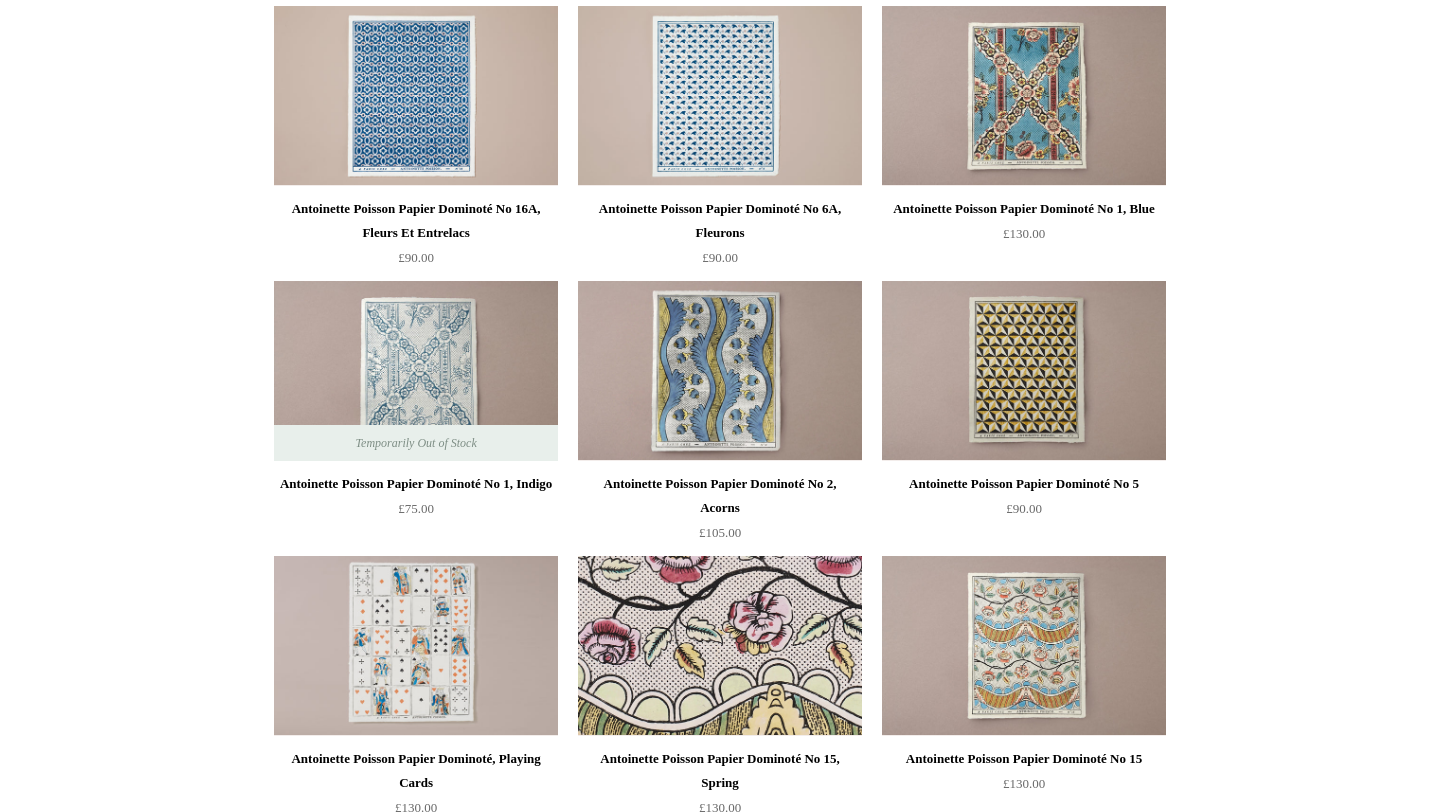 click at bounding box center [720, 646] 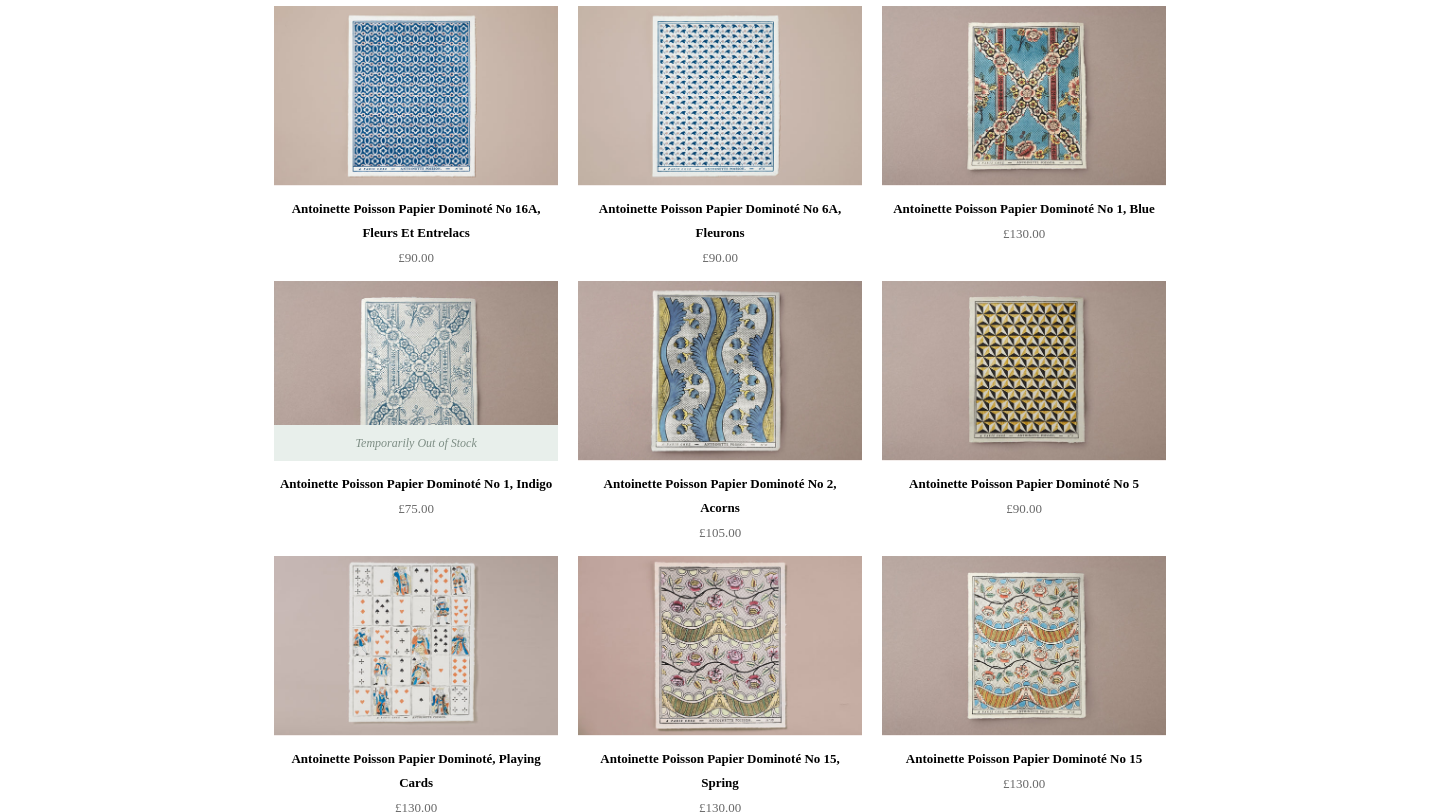 scroll, scrollTop: 0, scrollLeft: 0, axis: both 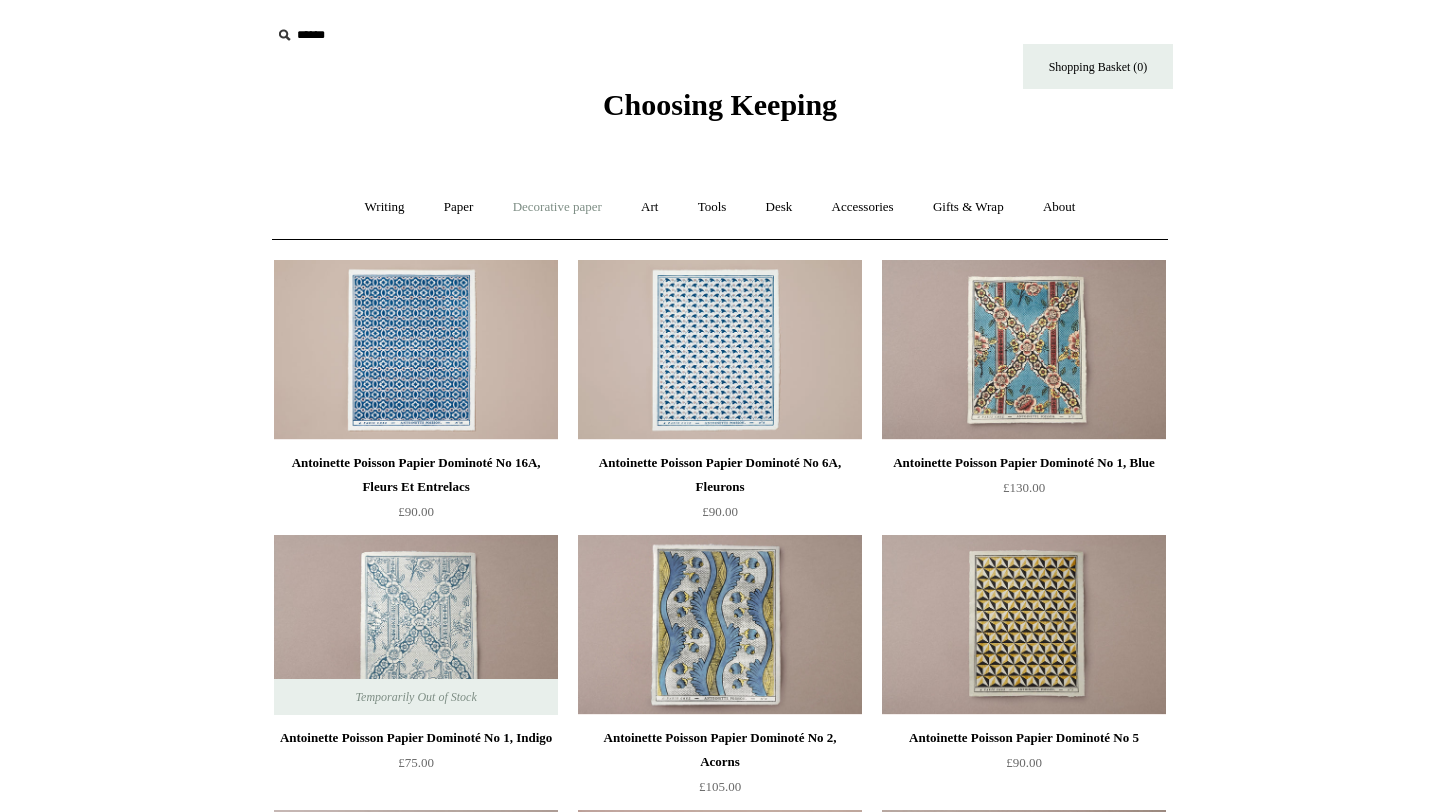 click on "Decorative paper +" at bounding box center (557, 207) 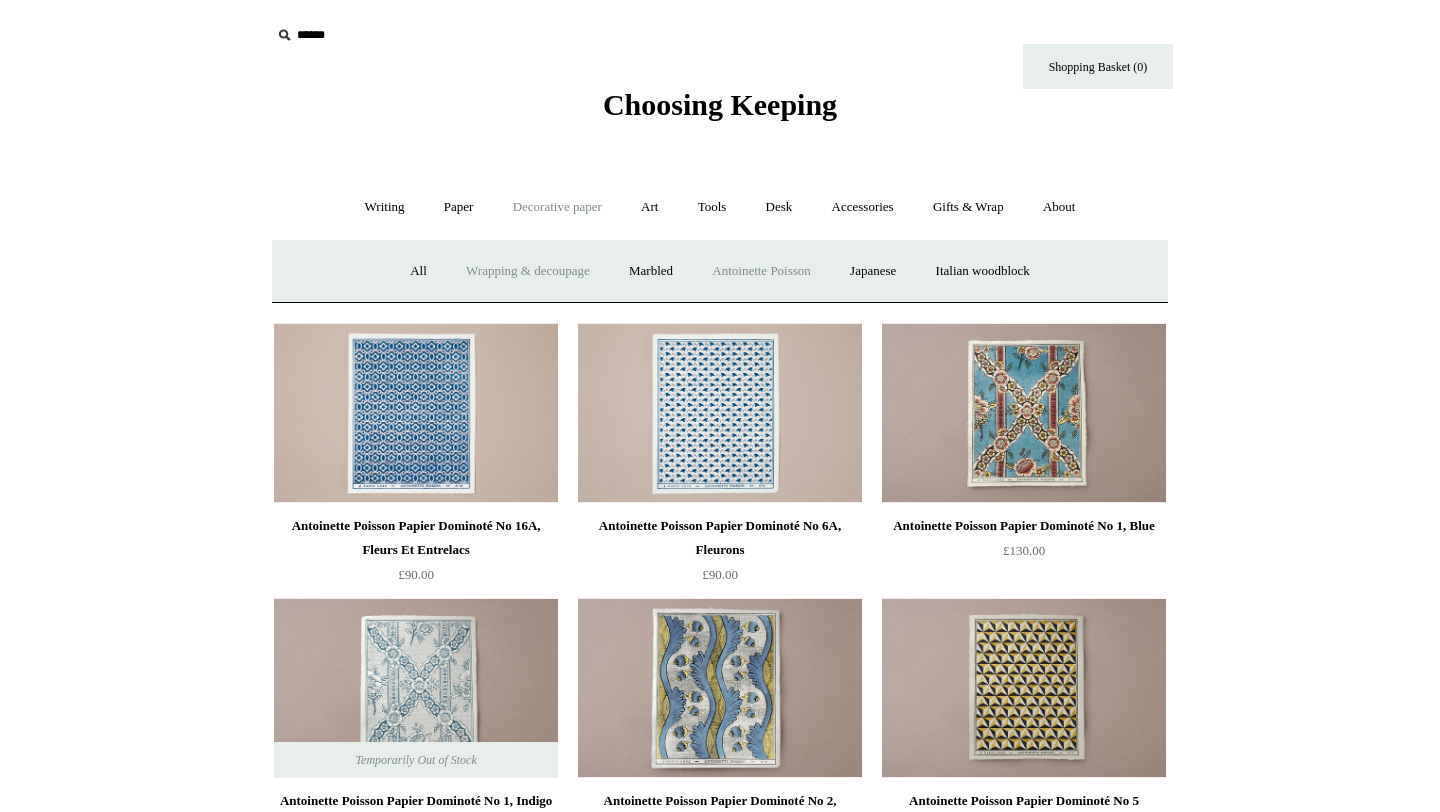 click on "Wrapping & decoupage" at bounding box center [528, 271] 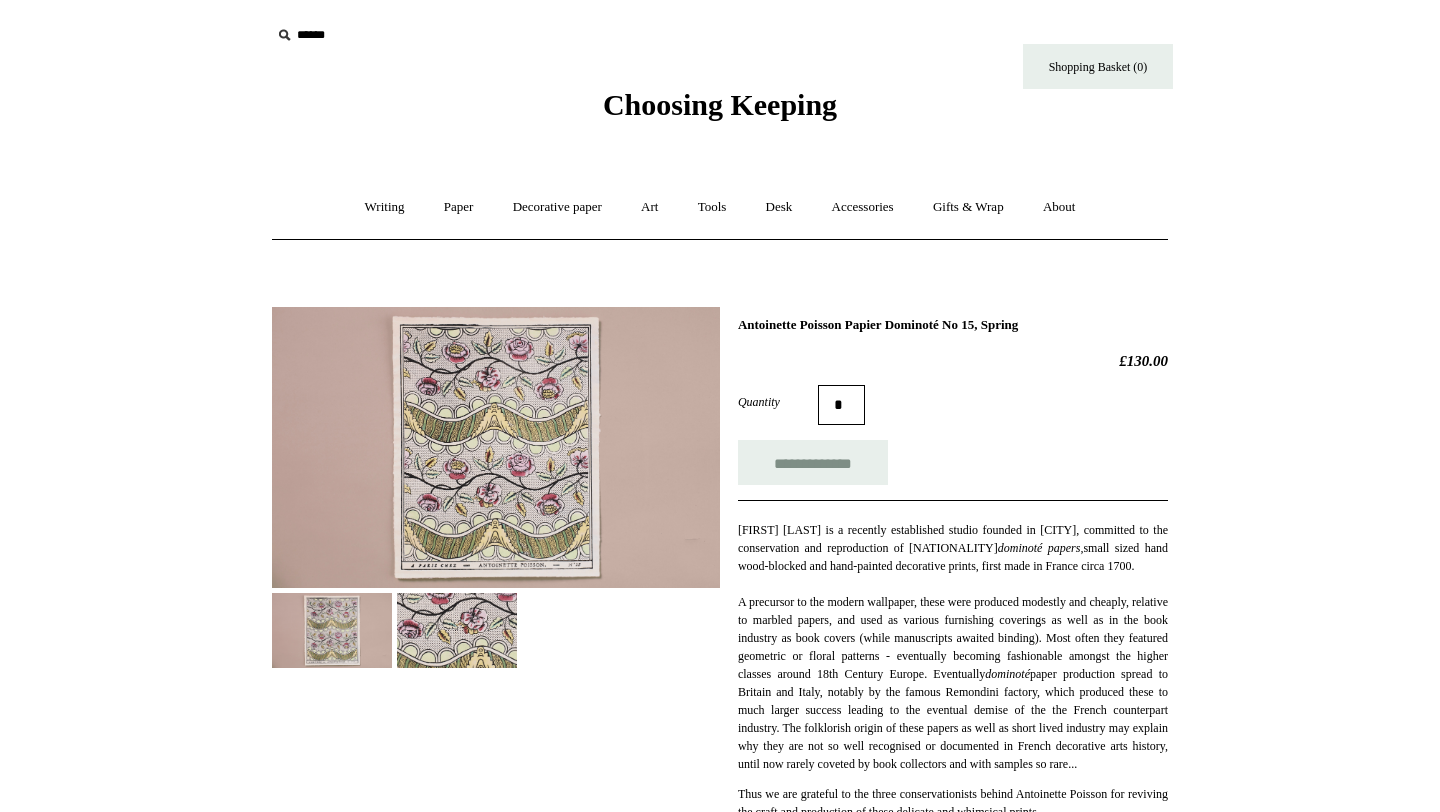 scroll, scrollTop: 0, scrollLeft: 0, axis: both 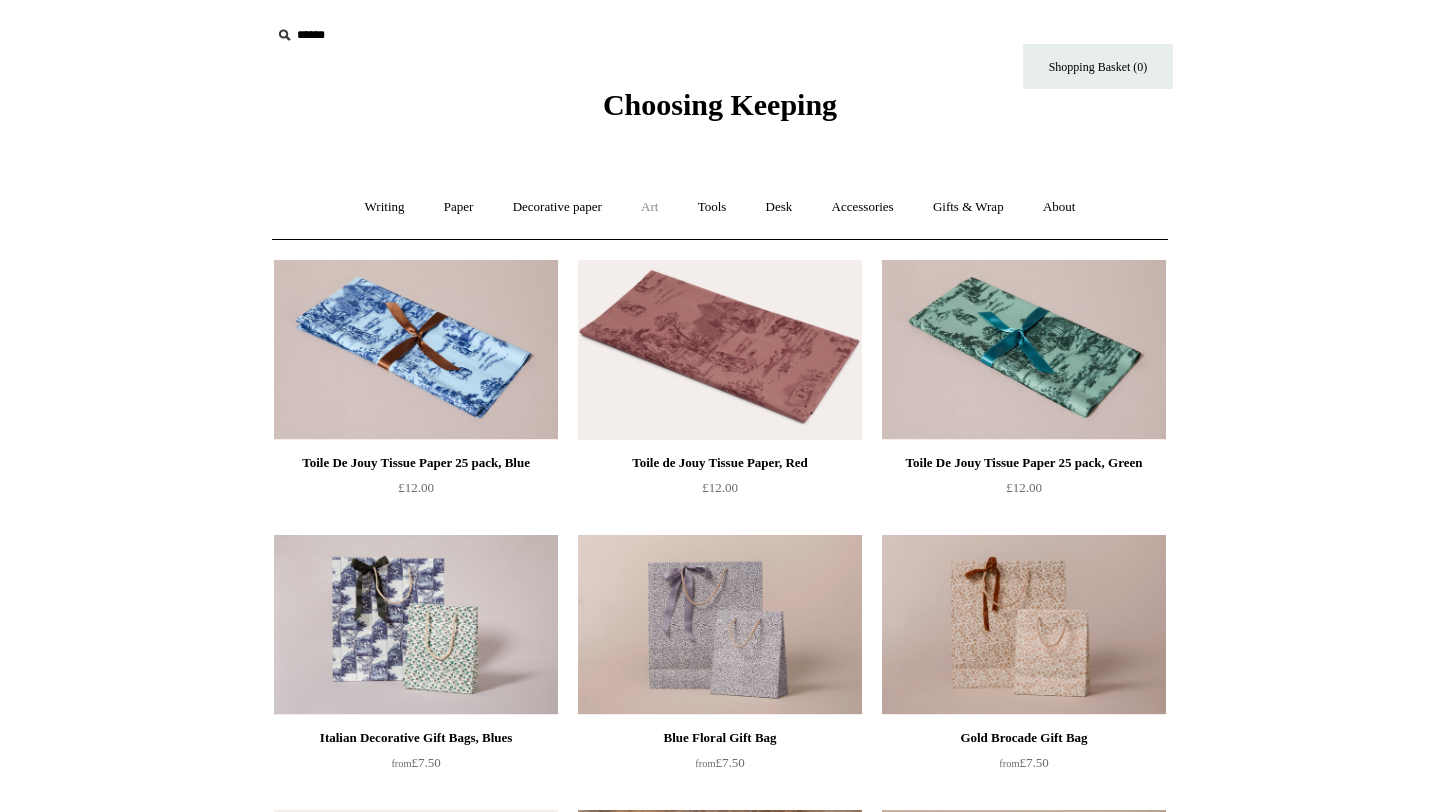 click on "Art +" at bounding box center [649, 207] 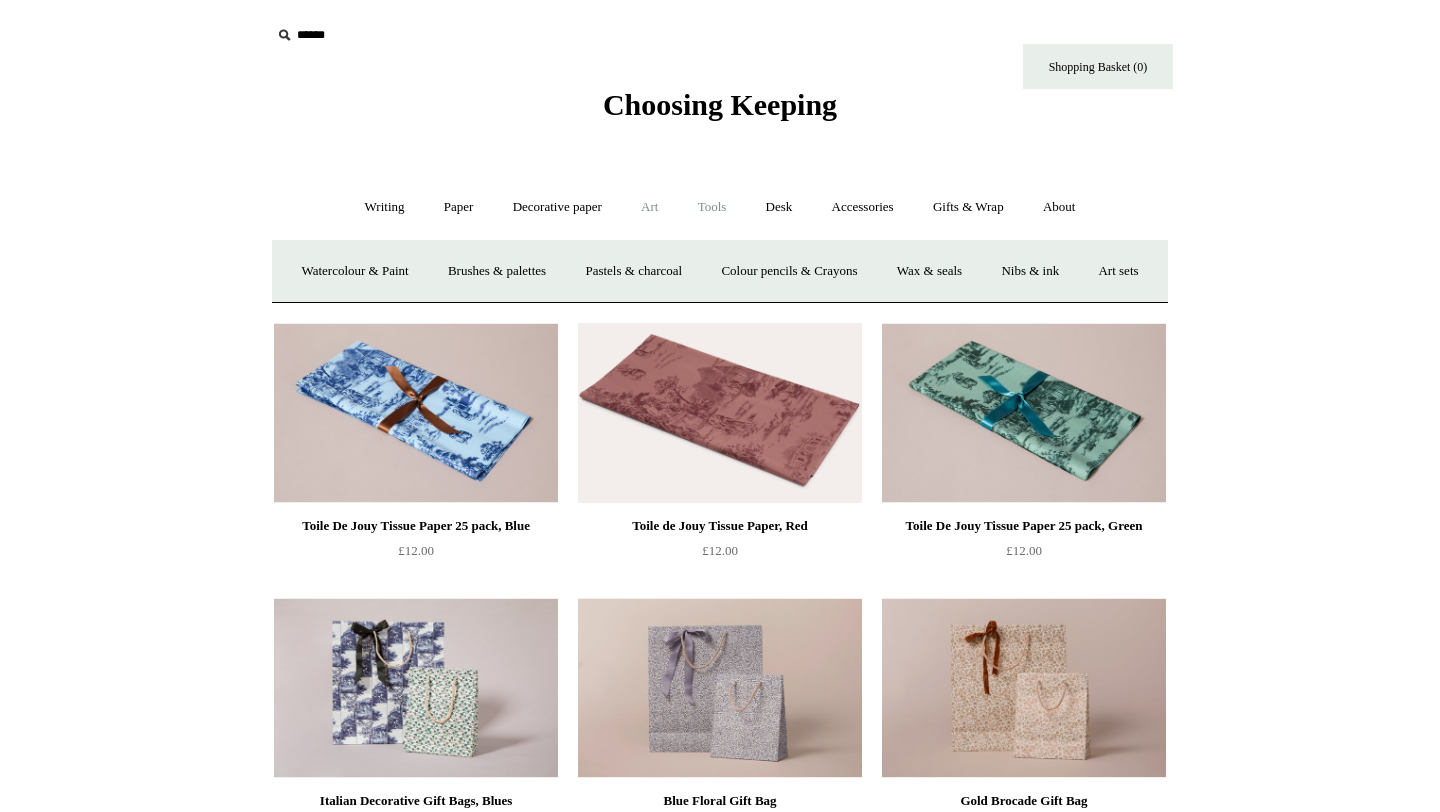 click on "Tools +" at bounding box center [712, 207] 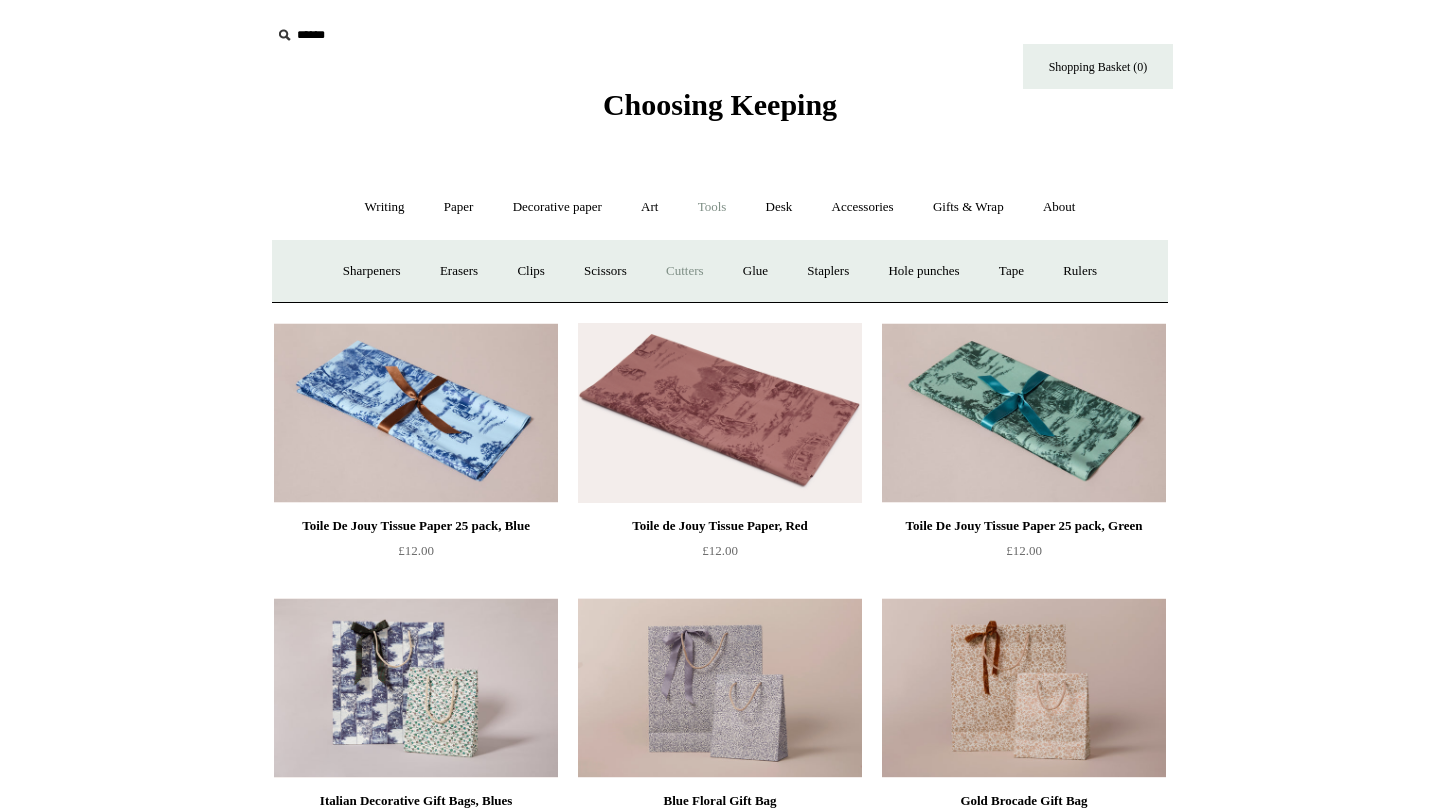 click on "Cutters" at bounding box center (685, 271) 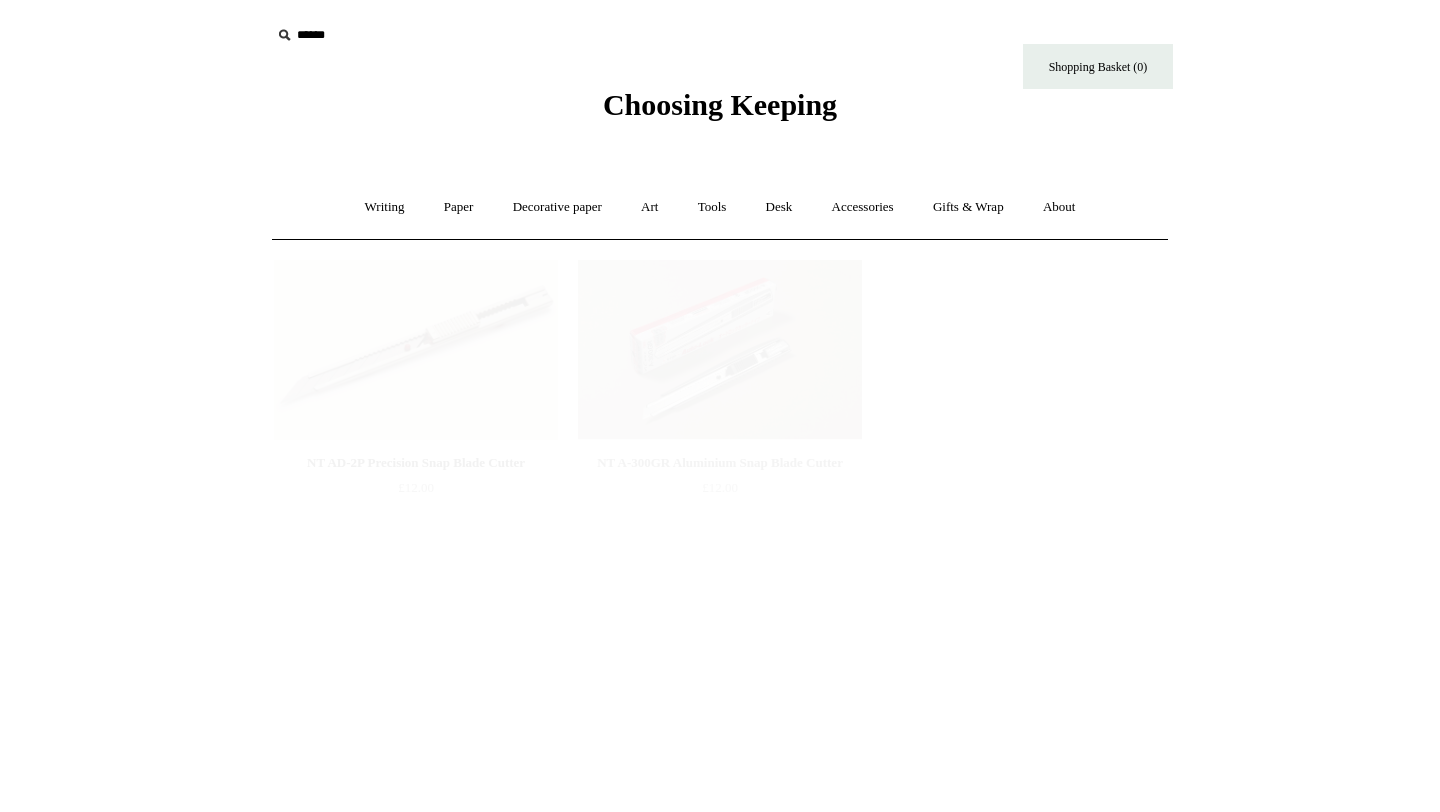 scroll, scrollTop: 0, scrollLeft: 0, axis: both 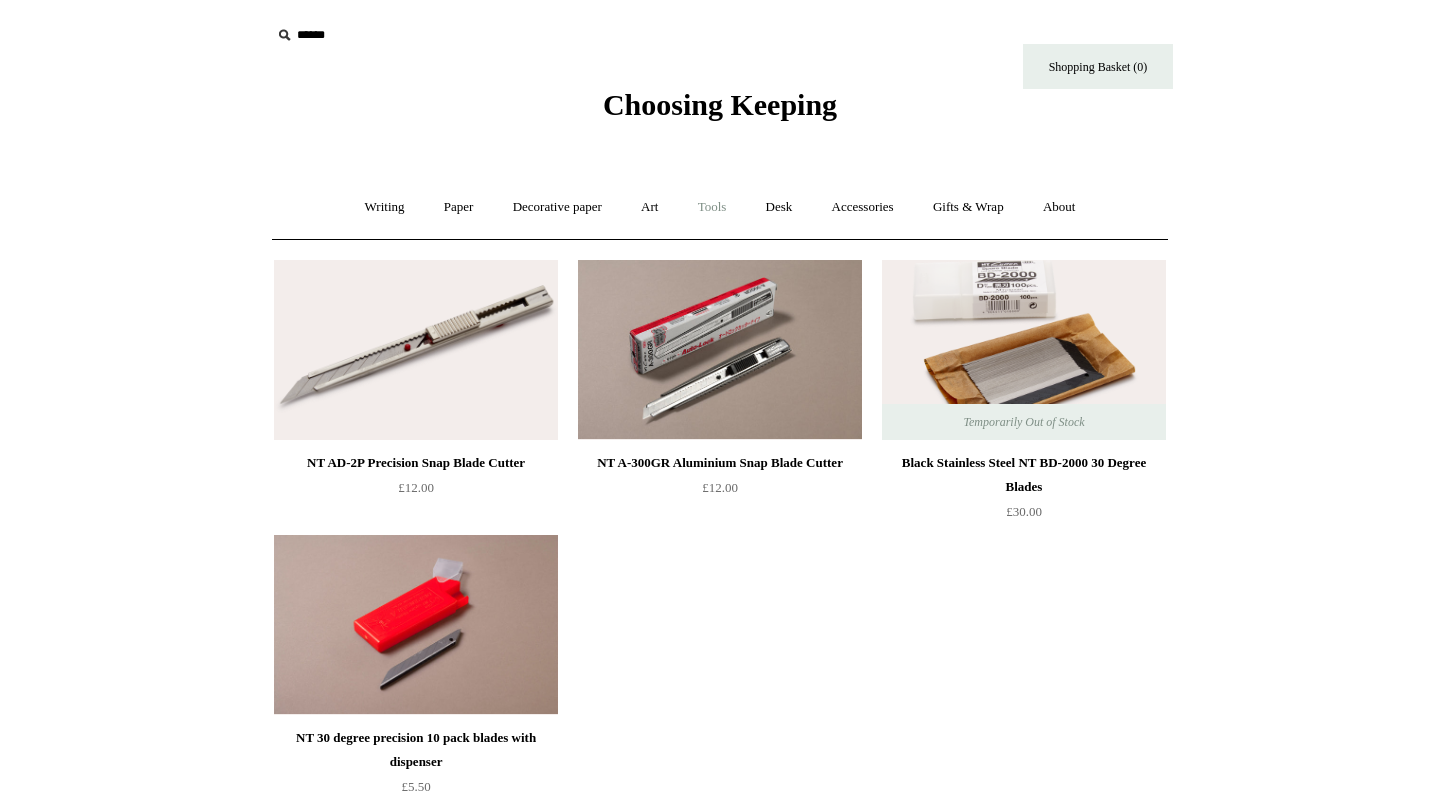 click on "Tools +" at bounding box center (712, 207) 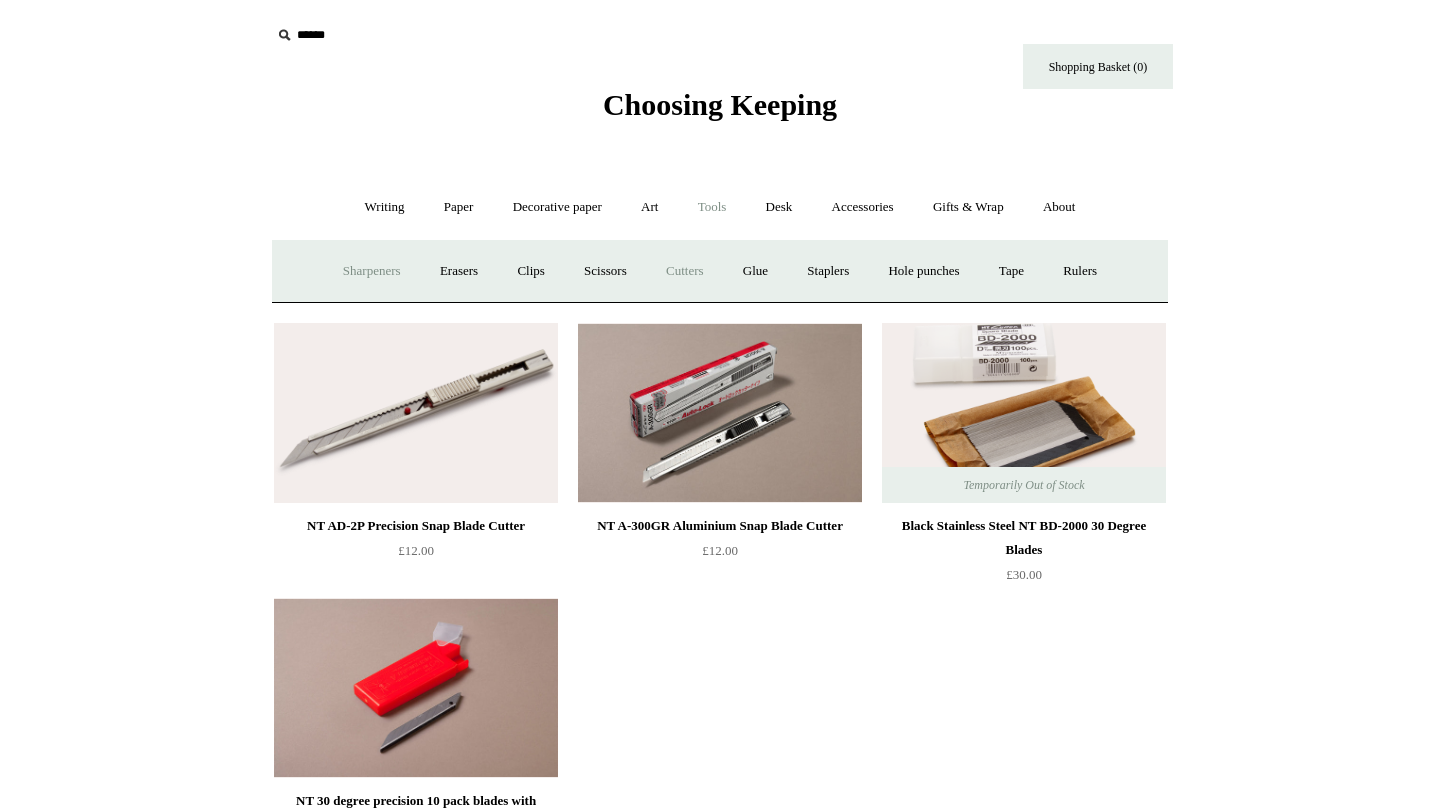 click on "Sharpeners" at bounding box center [372, 271] 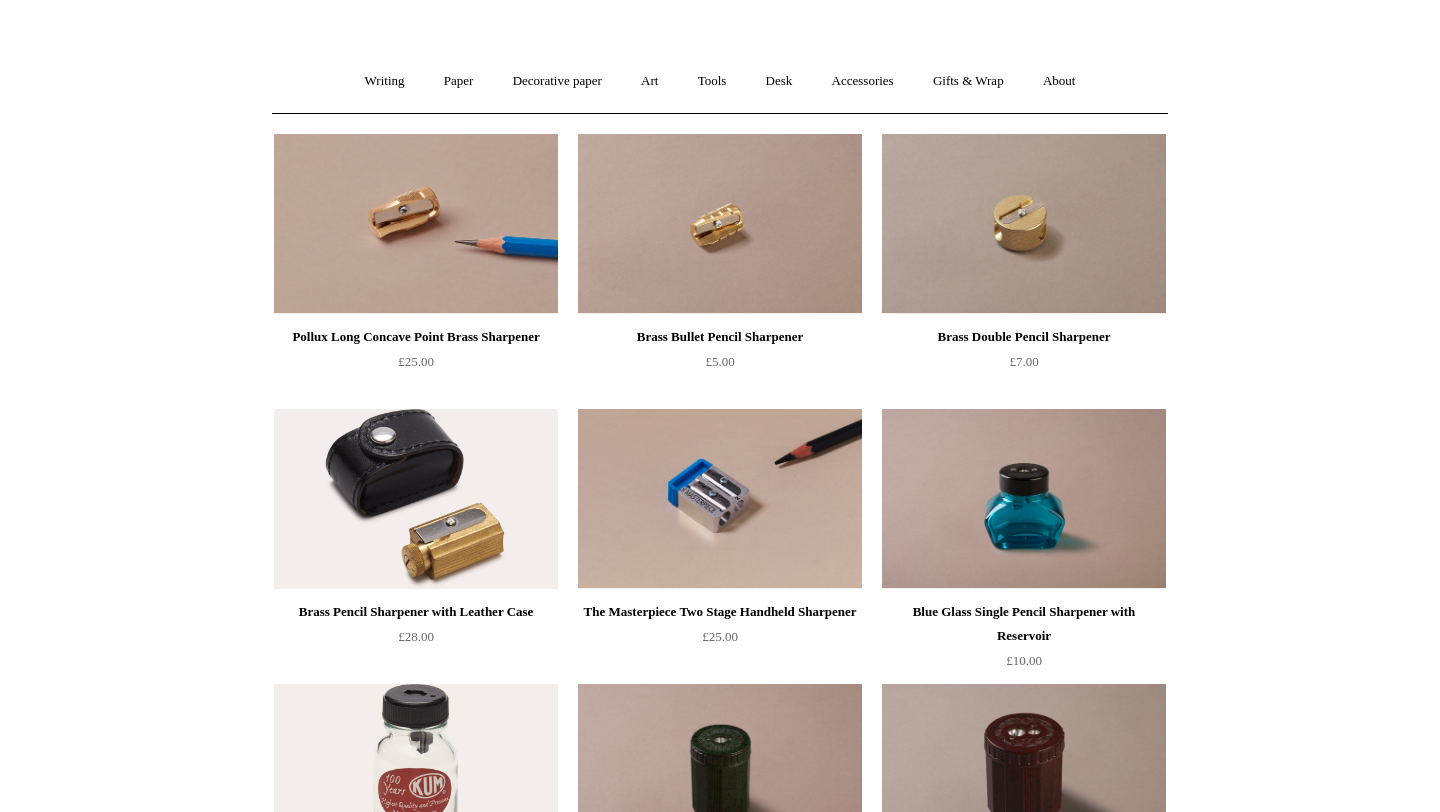 scroll, scrollTop: 96, scrollLeft: 0, axis: vertical 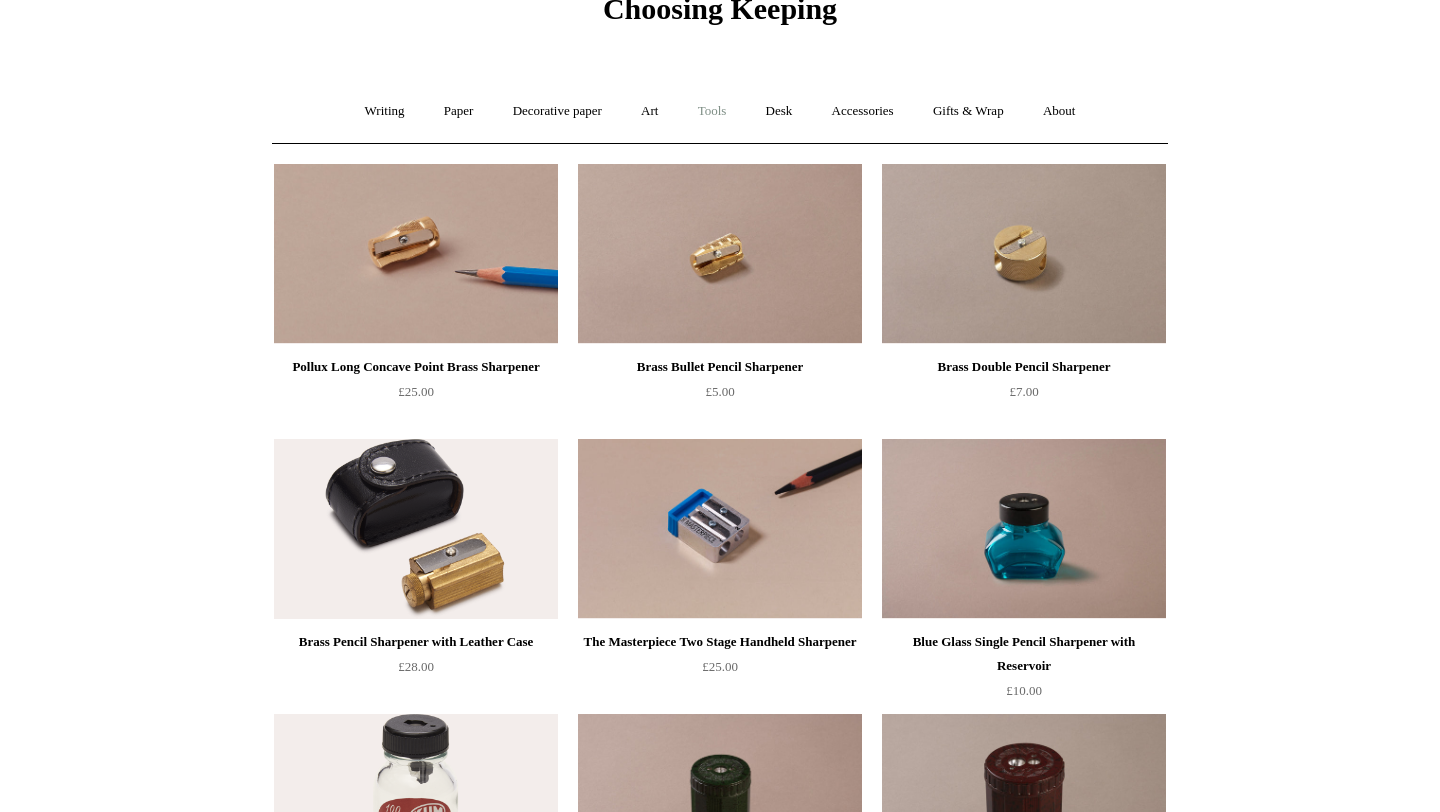 click on "Tools +" at bounding box center [712, 111] 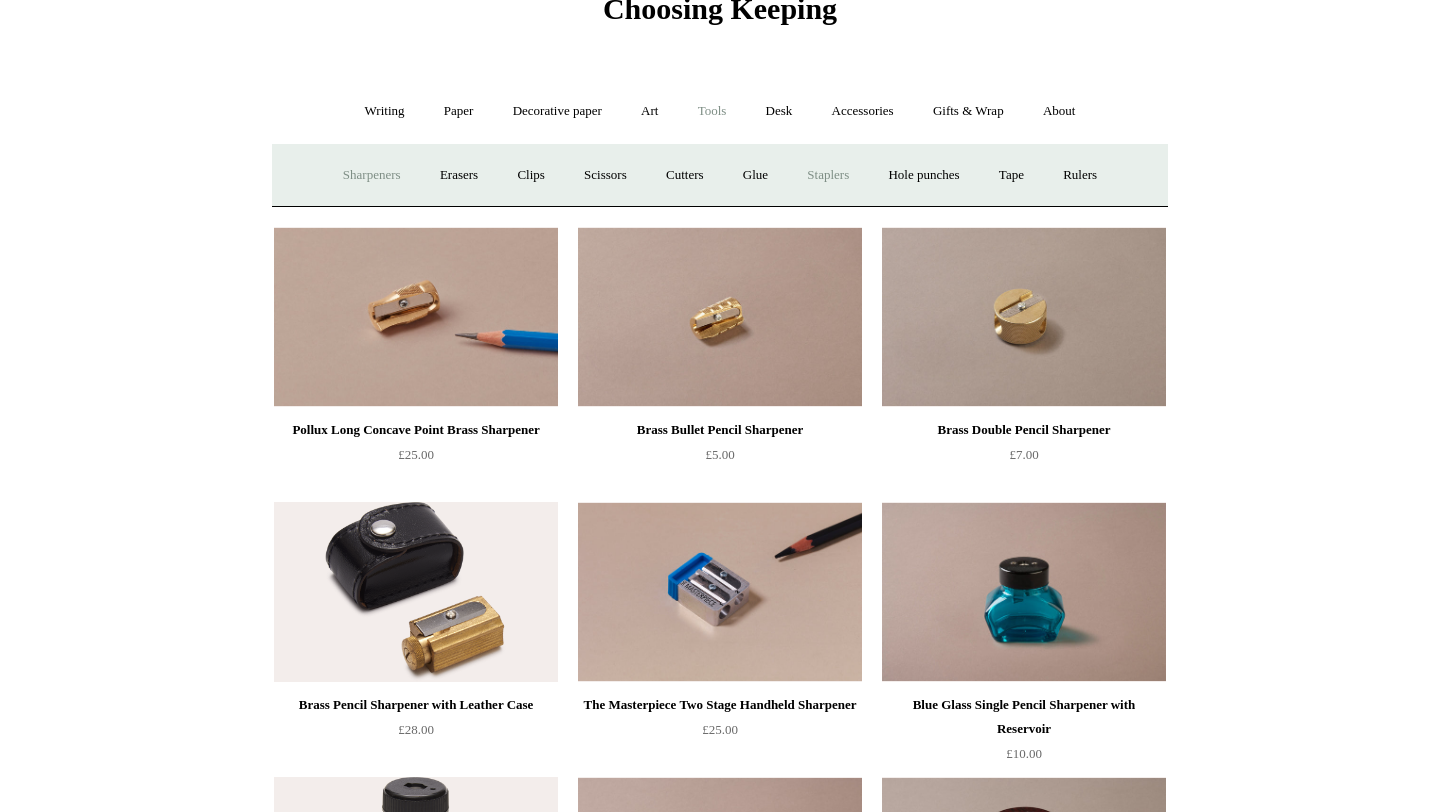 click on "Staplers +" at bounding box center (828, 175) 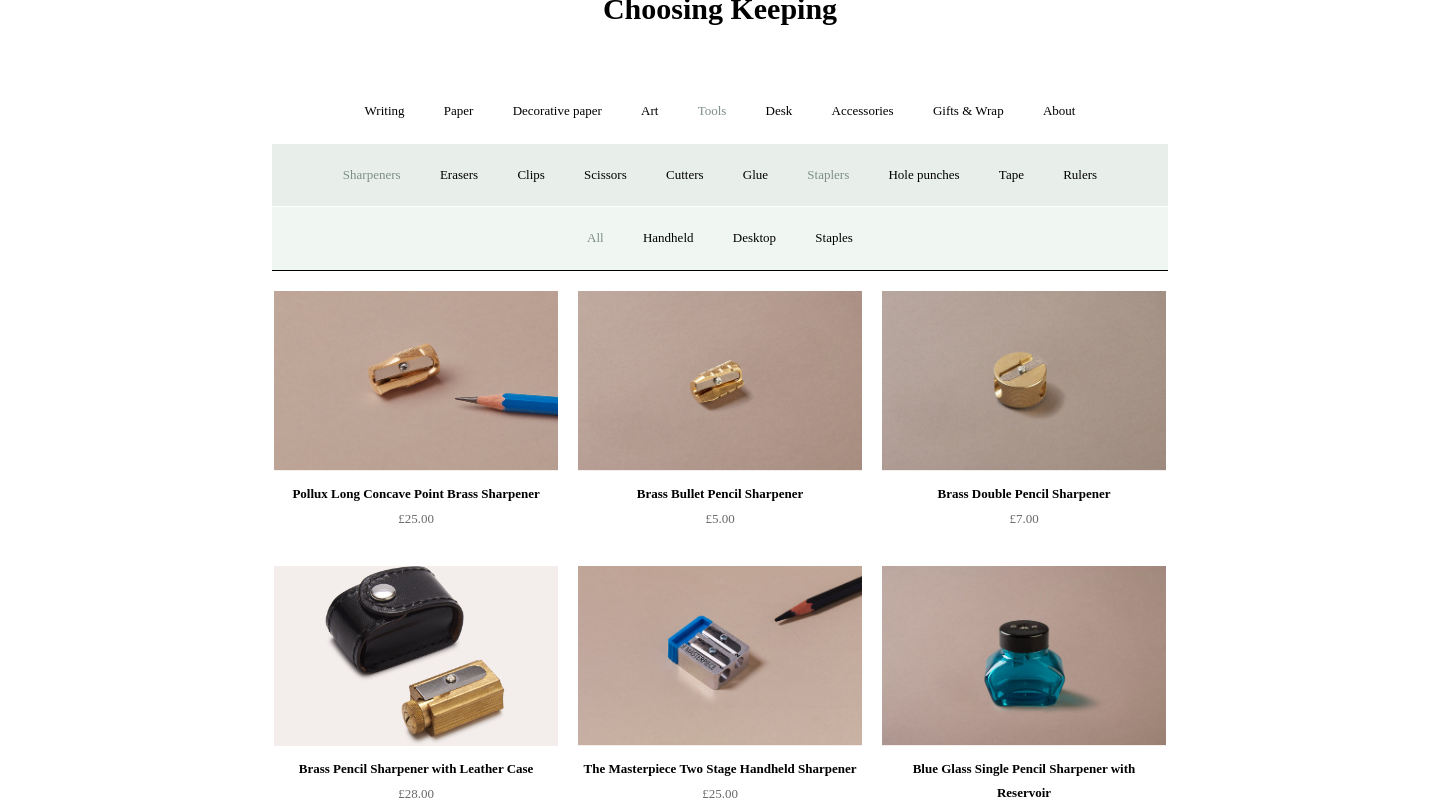 click on "All" at bounding box center [595, 238] 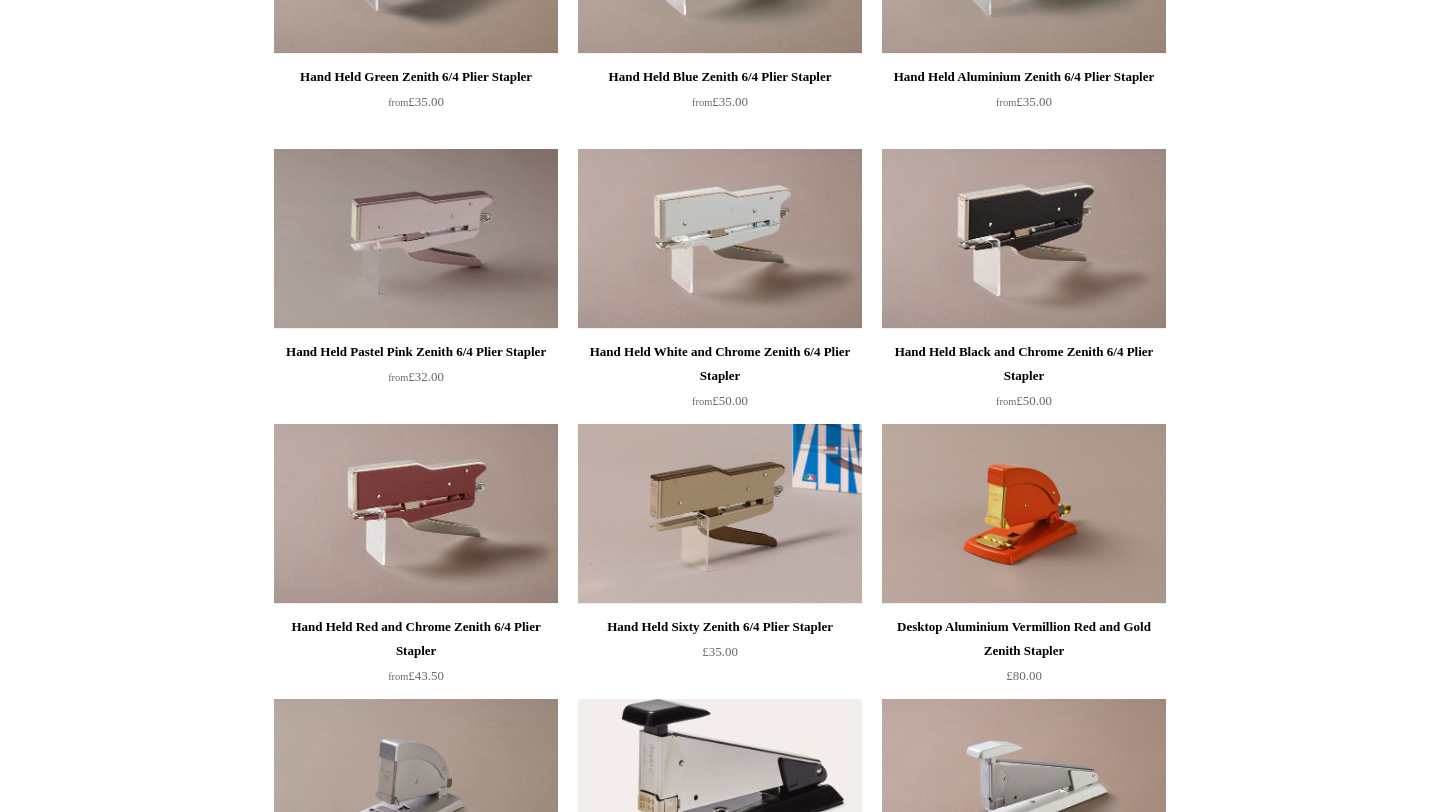 scroll, scrollTop: 0, scrollLeft: 0, axis: both 